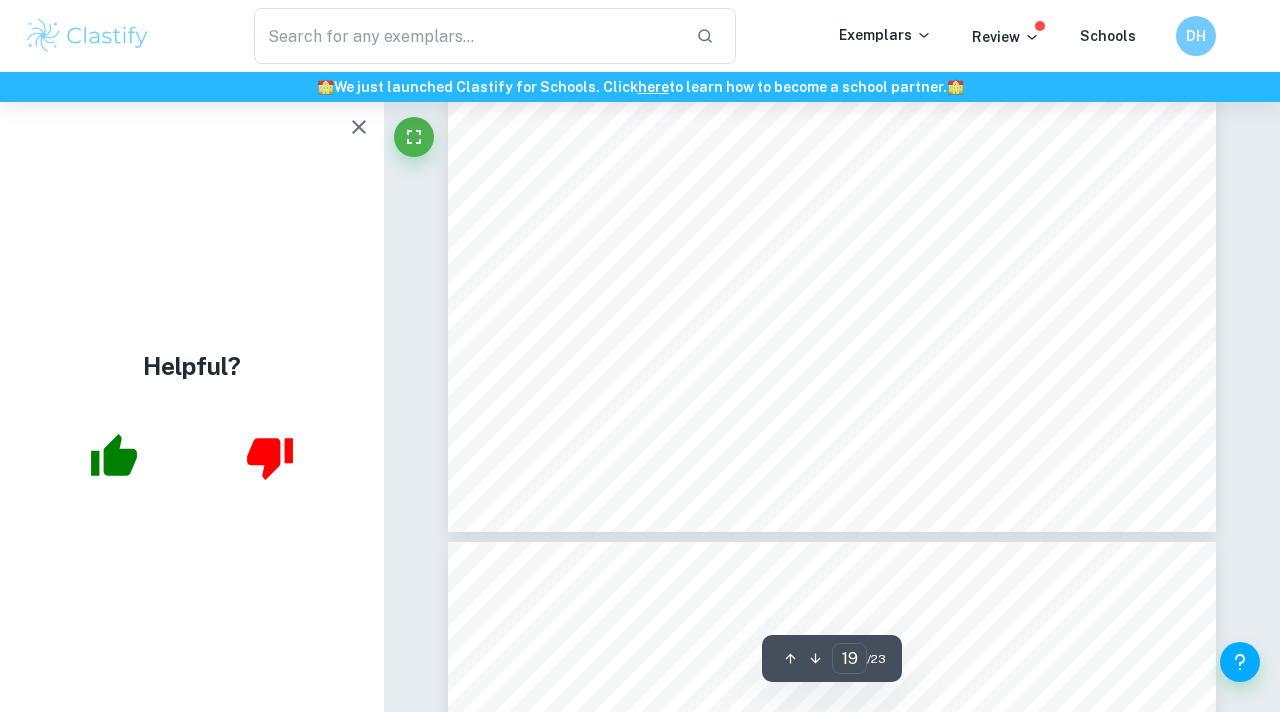 scroll, scrollTop: 18760, scrollLeft: 0, axis: vertical 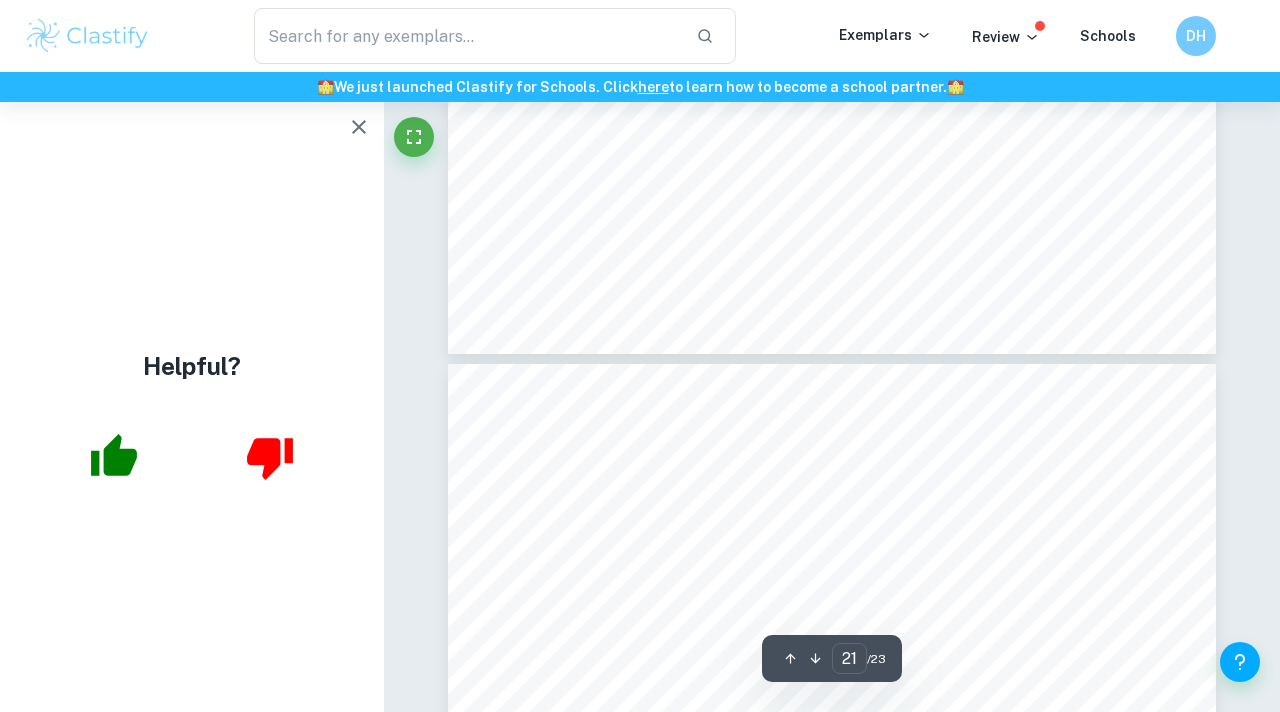 type on "22" 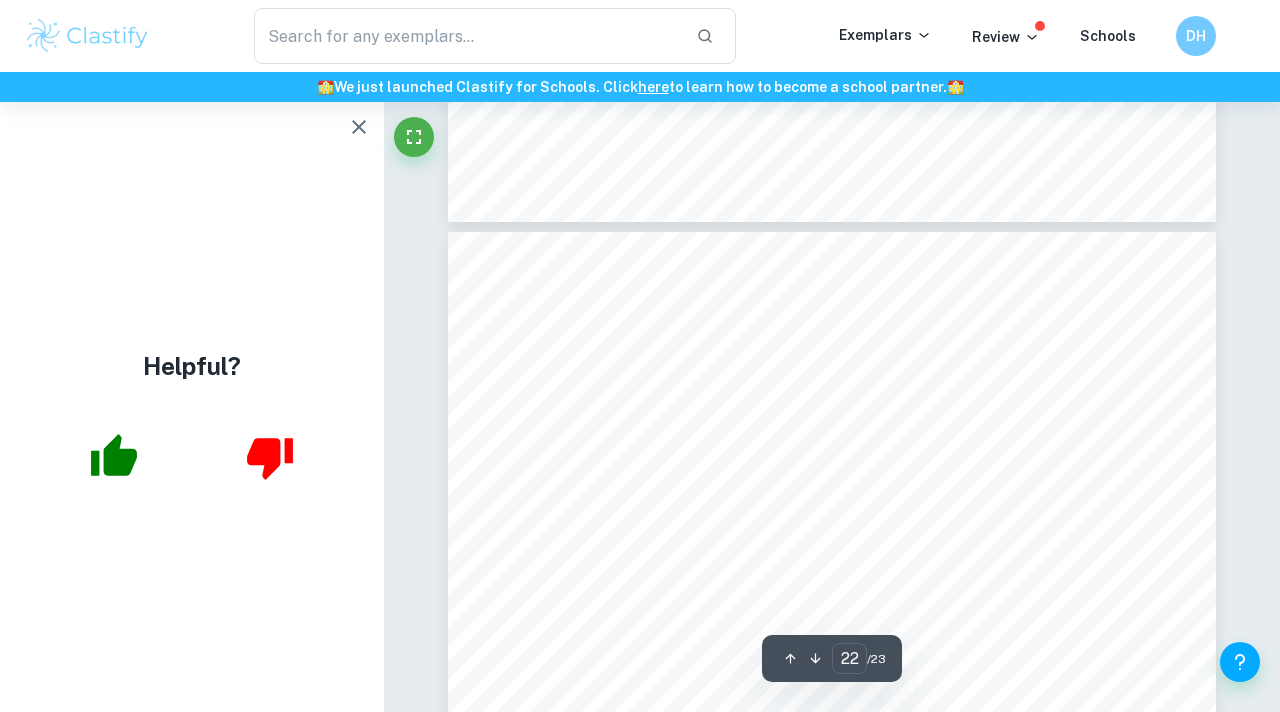 scroll, scrollTop: 21090, scrollLeft: 0, axis: vertical 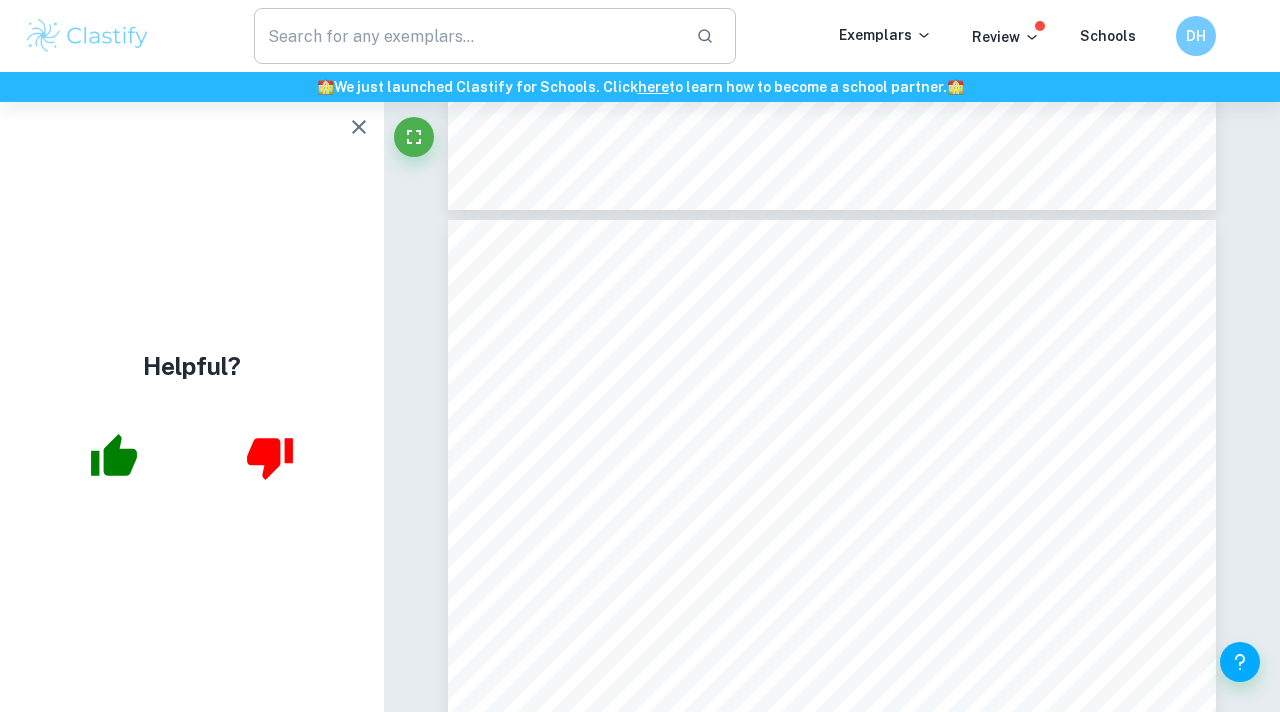 click at bounding box center [467, 36] 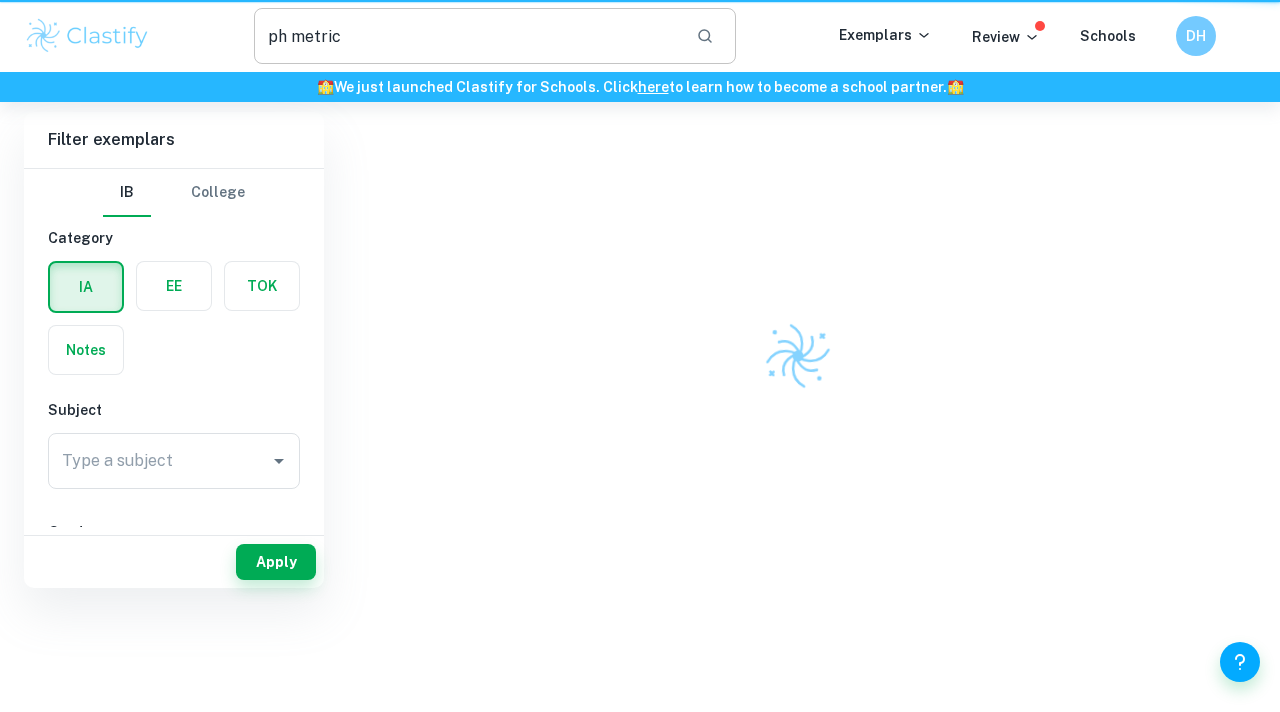 scroll, scrollTop: 0, scrollLeft: 0, axis: both 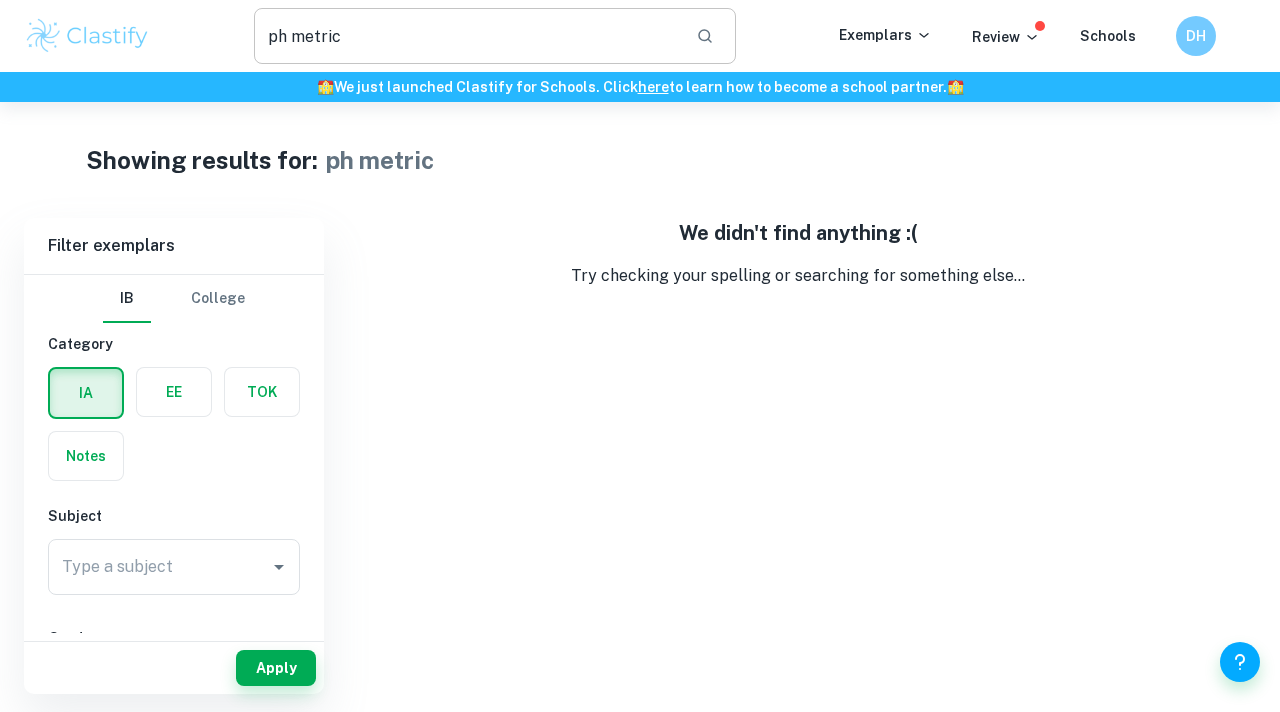 click on "ph metric" at bounding box center (467, 36) 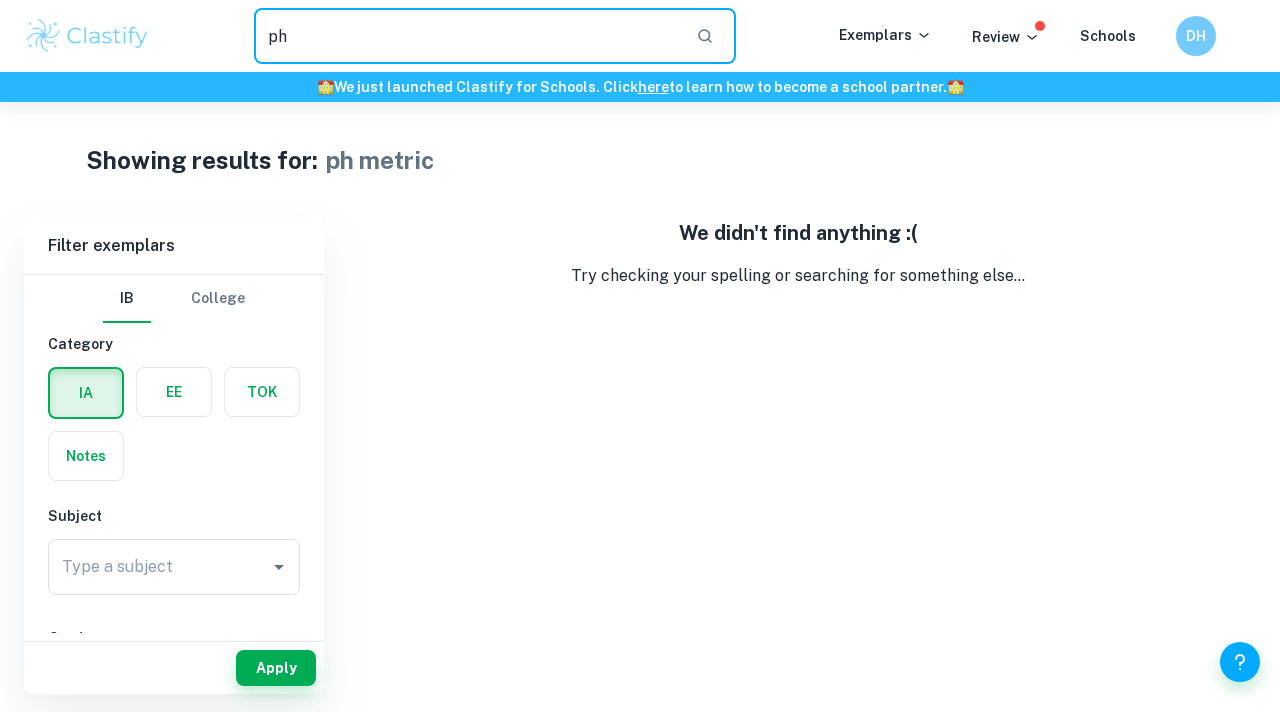 type on "p" 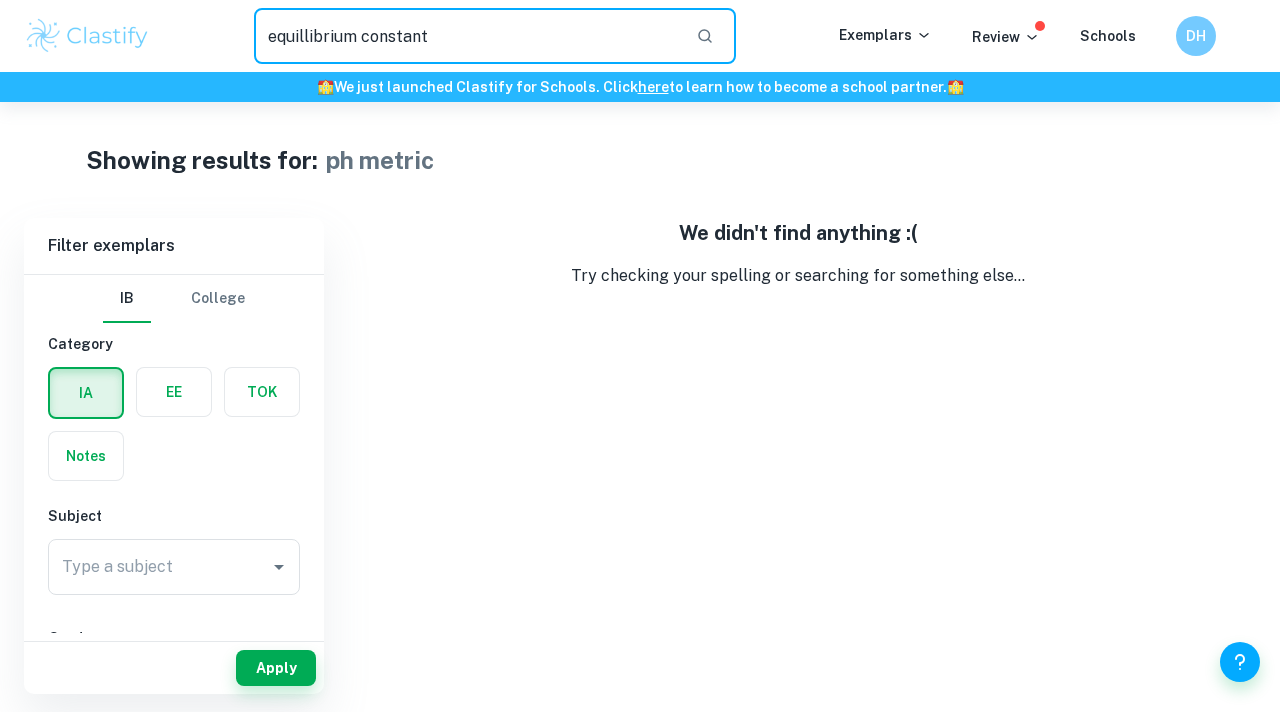 click on "equillibrium constant" at bounding box center [467, 36] 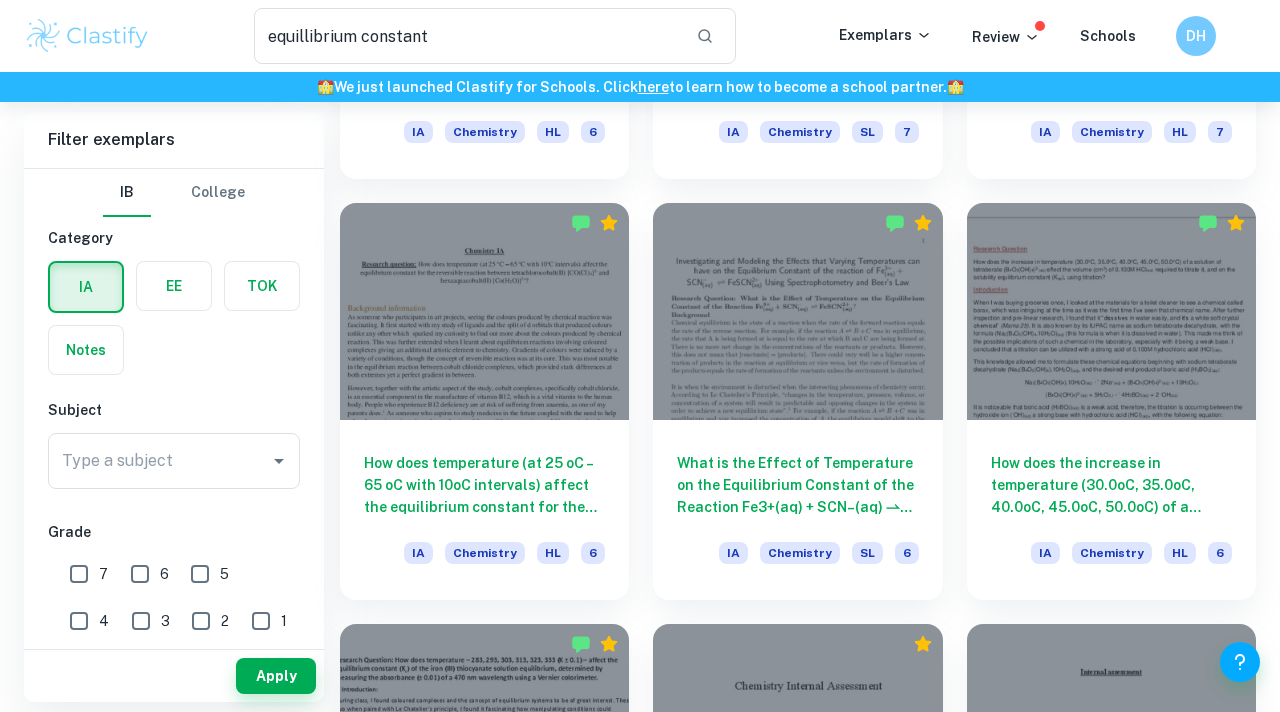 scroll, scrollTop: 860, scrollLeft: 0, axis: vertical 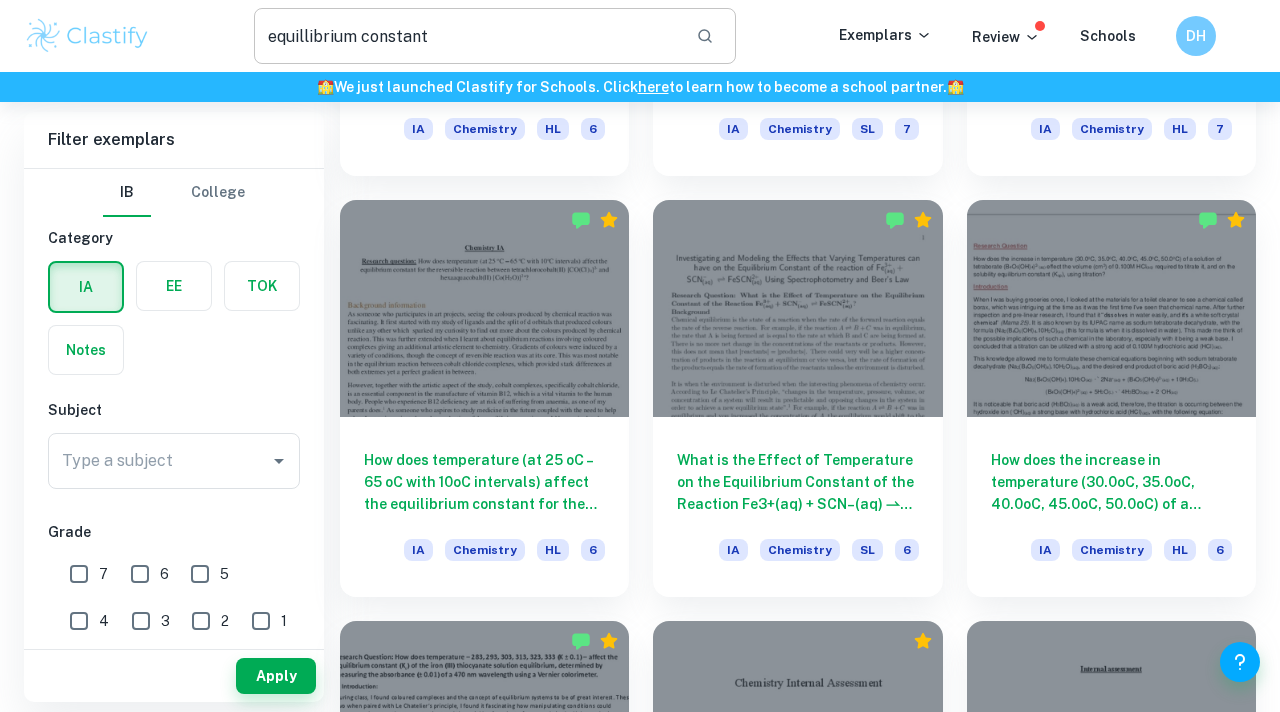 click on "equillibrium constant" at bounding box center [467, 36] 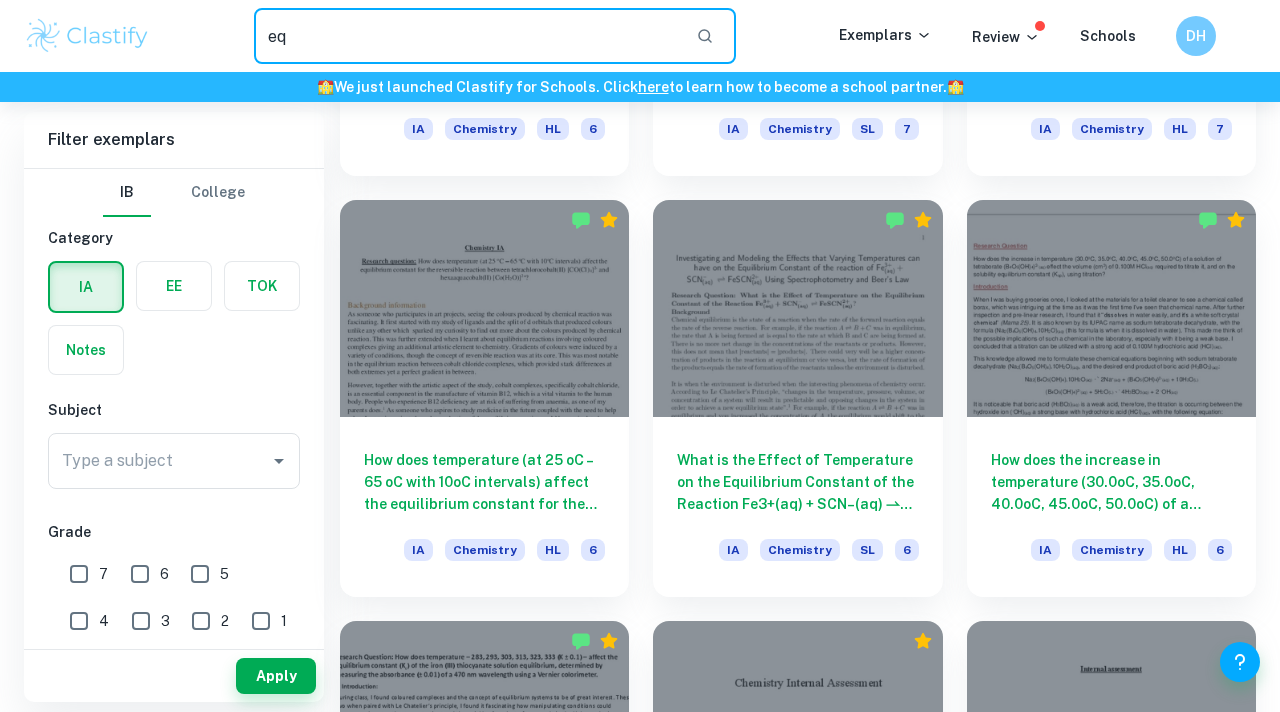 type on "e" 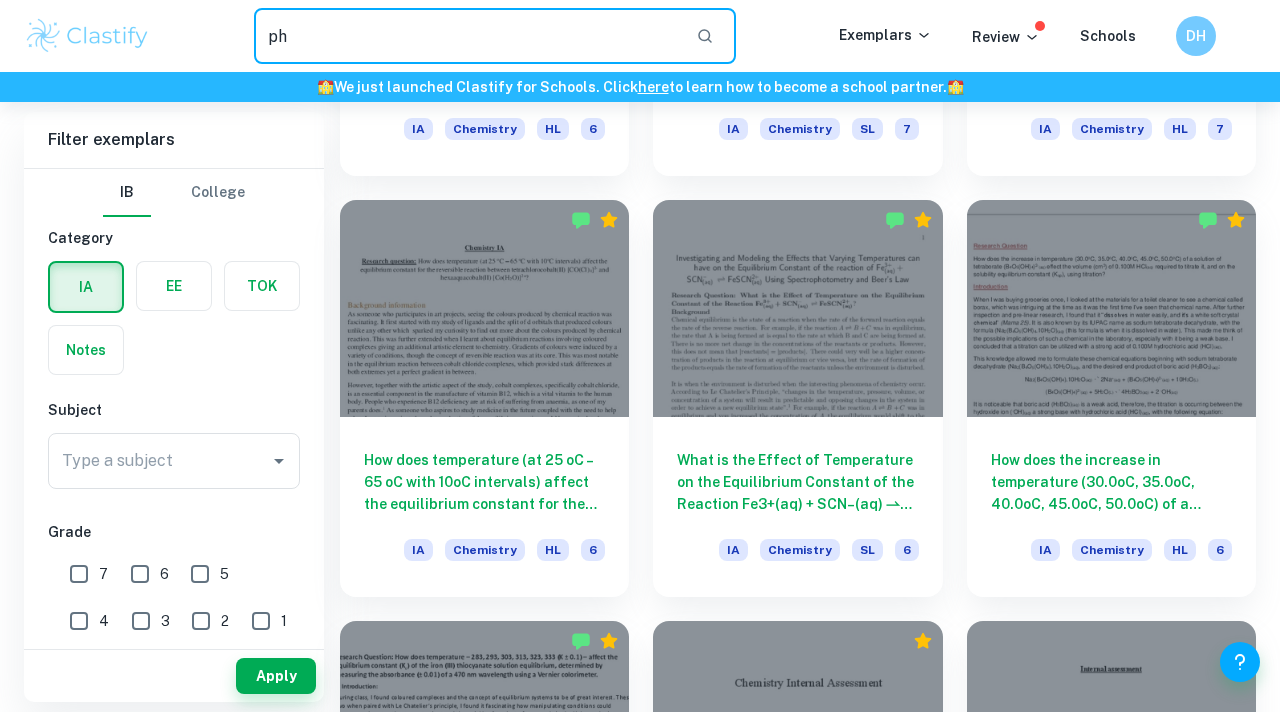 type on "p" 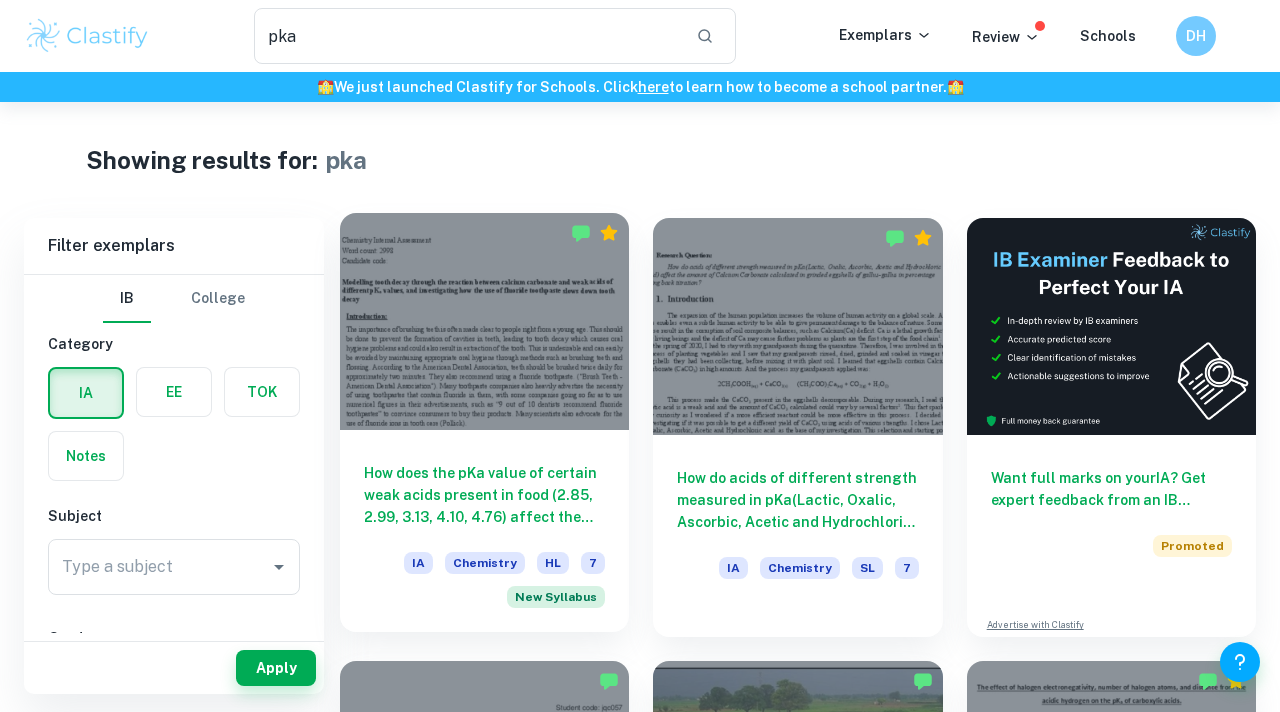 scroll, scrollTop: 22, scrollLeft: 0, axis: vertical 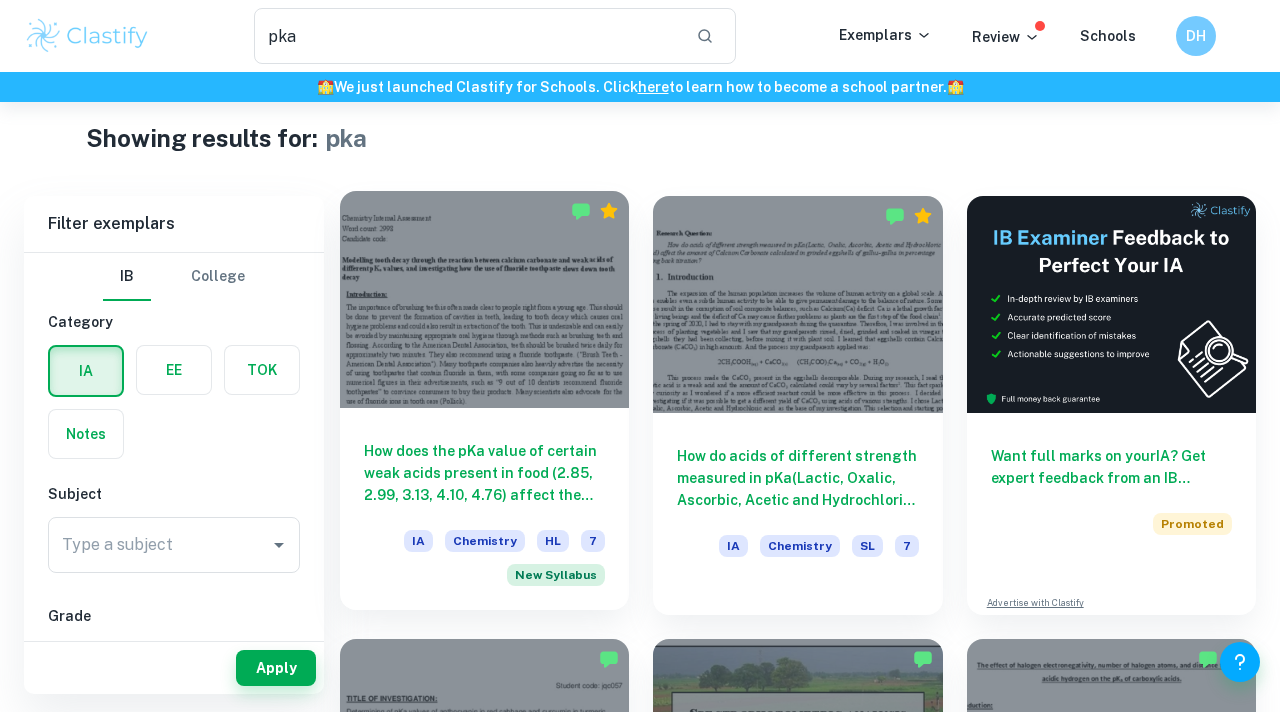 click on "How does the pKa value of certain weak acids present in food (2.85, 2.99, 3.13, 4.10, 4.76) affect the loss in mass of calcium carbonate (in grams, measured using an electronic balance, ±0.01 g), and how does the addition of sodium fluoride solution affect this reaction, keeping the concentration and temperature of the acid solutions and sodium fluoride solutions, the time taken for the reaction and the surface area of the calcium carbonate chips controlled?" at bounding box center [484, 473] 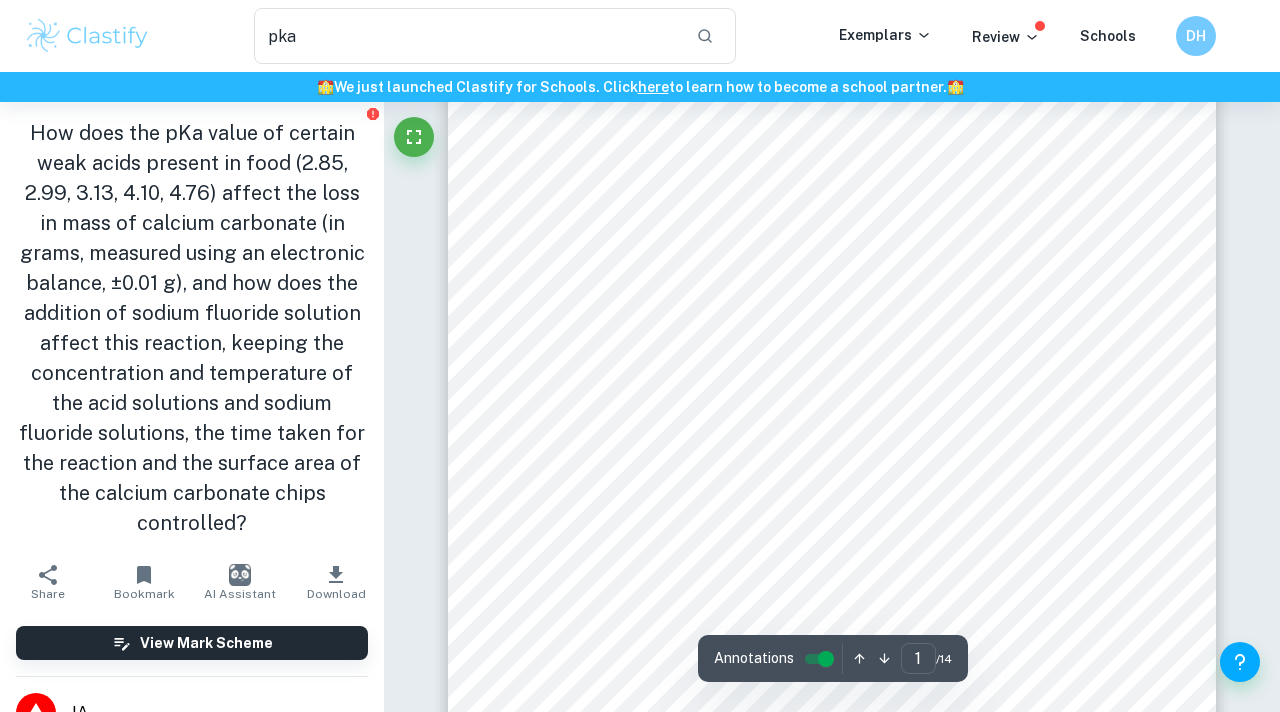 scroll, scrollTop: 255, scrollLeft: 0, axis: vertical 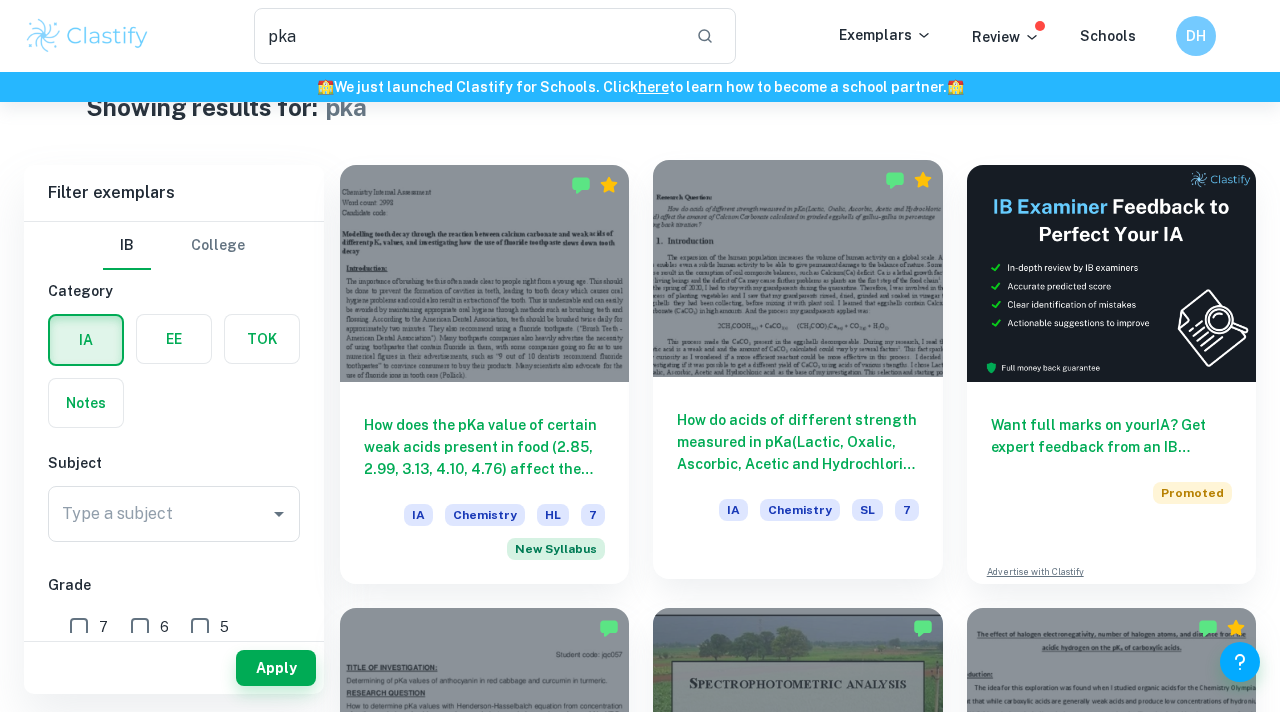 click on "How do acids of different strength measured in pKa(Lactic, Oxalic, Ascorbic, Acetic and Hydrochloric acid) affect the amount of Calcium Carbonate calculated in grinded eggshells of gallus-gallus in percentage using back titration?" at bounding box center (797, 442) 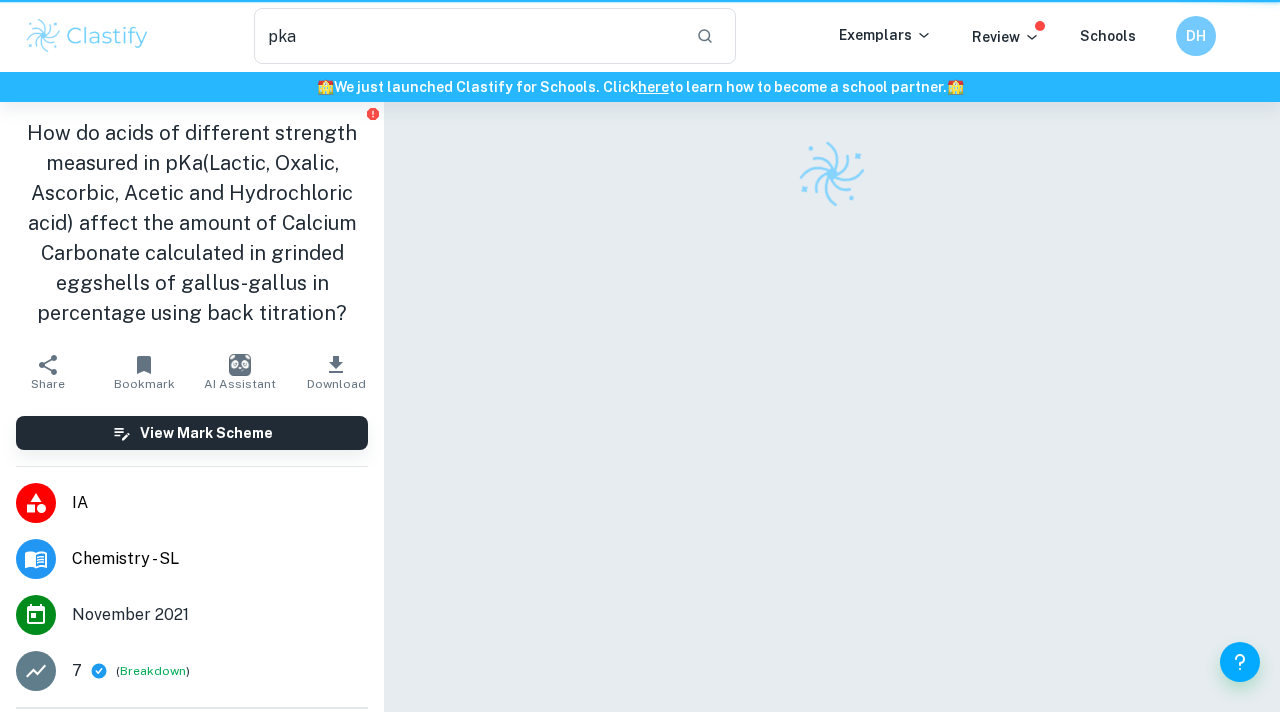 scroll, scrollTop: 0, scrollLeft: 0, axis: both 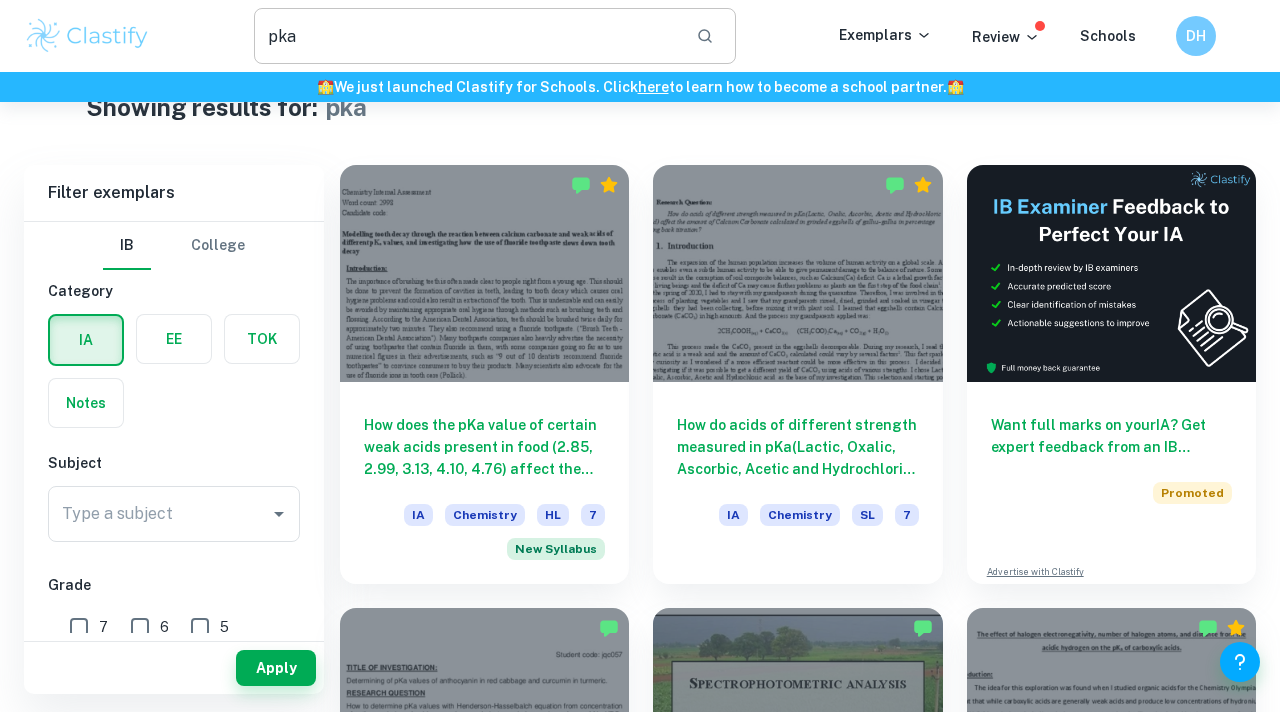 click on "pka" at bounding box center [467, 36] 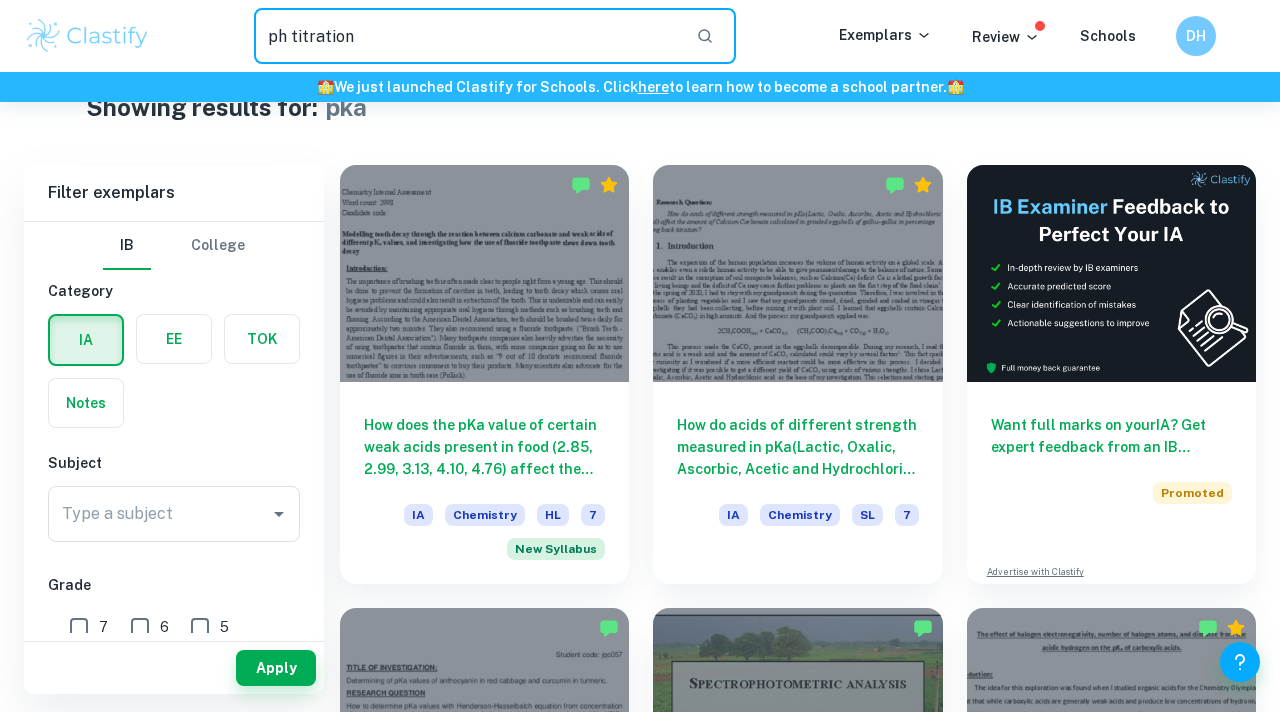 type on "ph titration" 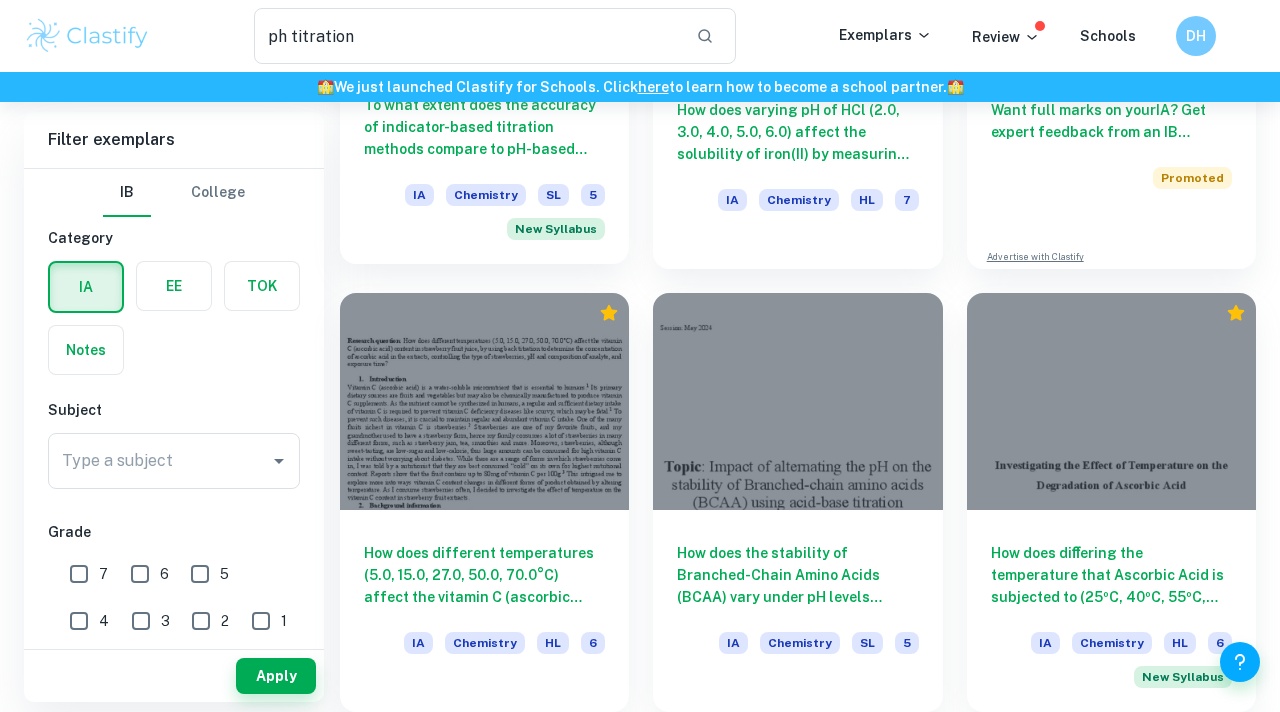 scroll, scrollTop: 307, scrollLeft: 0, axis: vertical 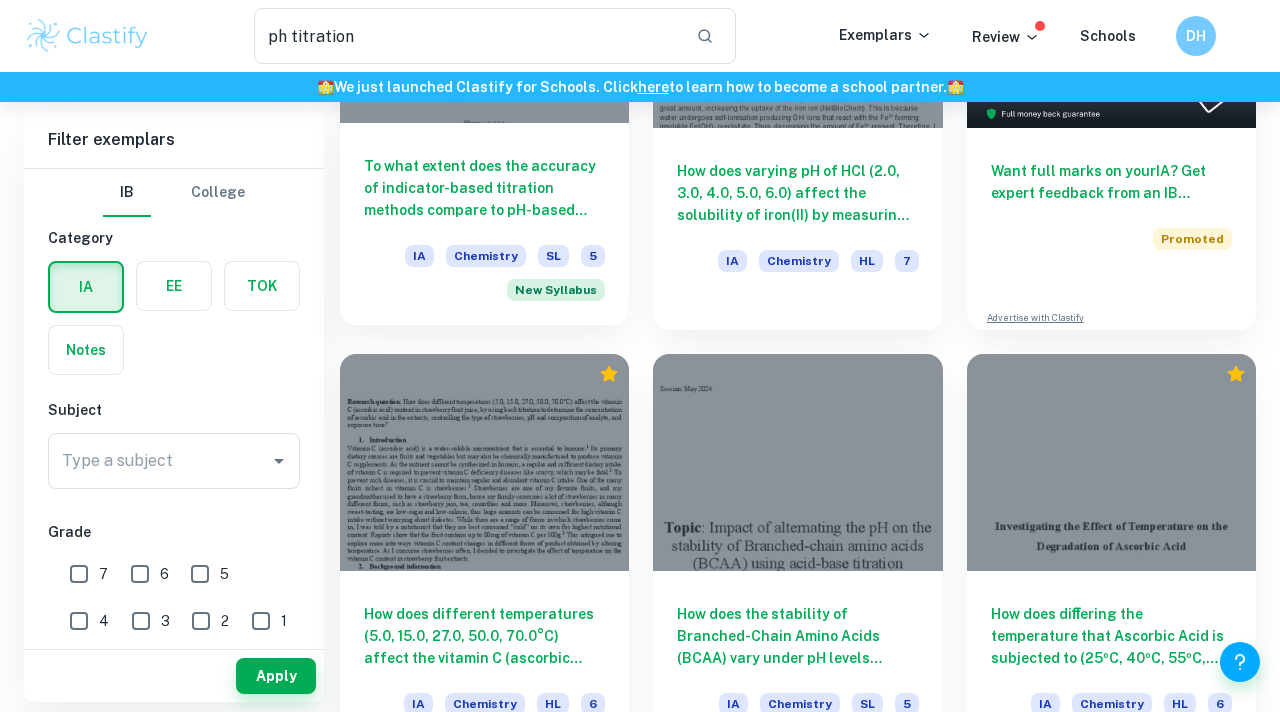 click on "To what extent does the accuracy of indicator-based titration methods compare to pH-based titration methods in determining the concentration using its endpoints?" at bounding box center (484, 188) 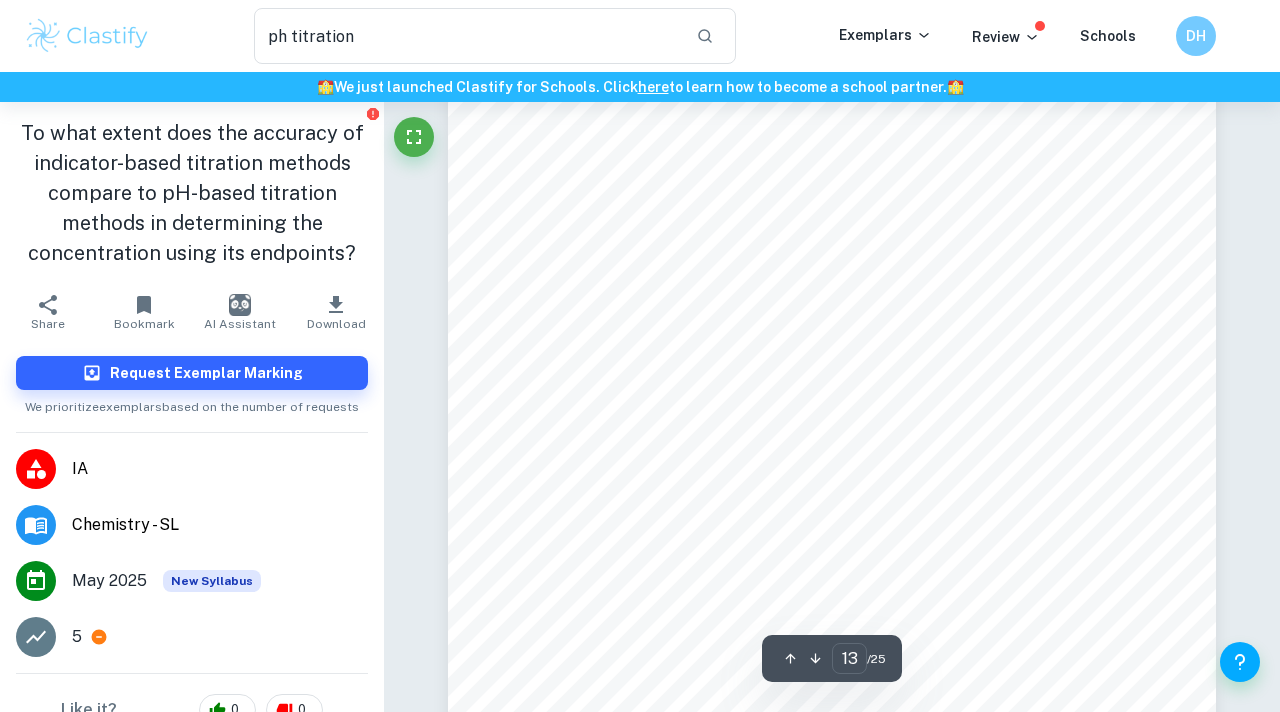 scroll, scrollTop: 12300, scrollLeft: 0, axis: vertical 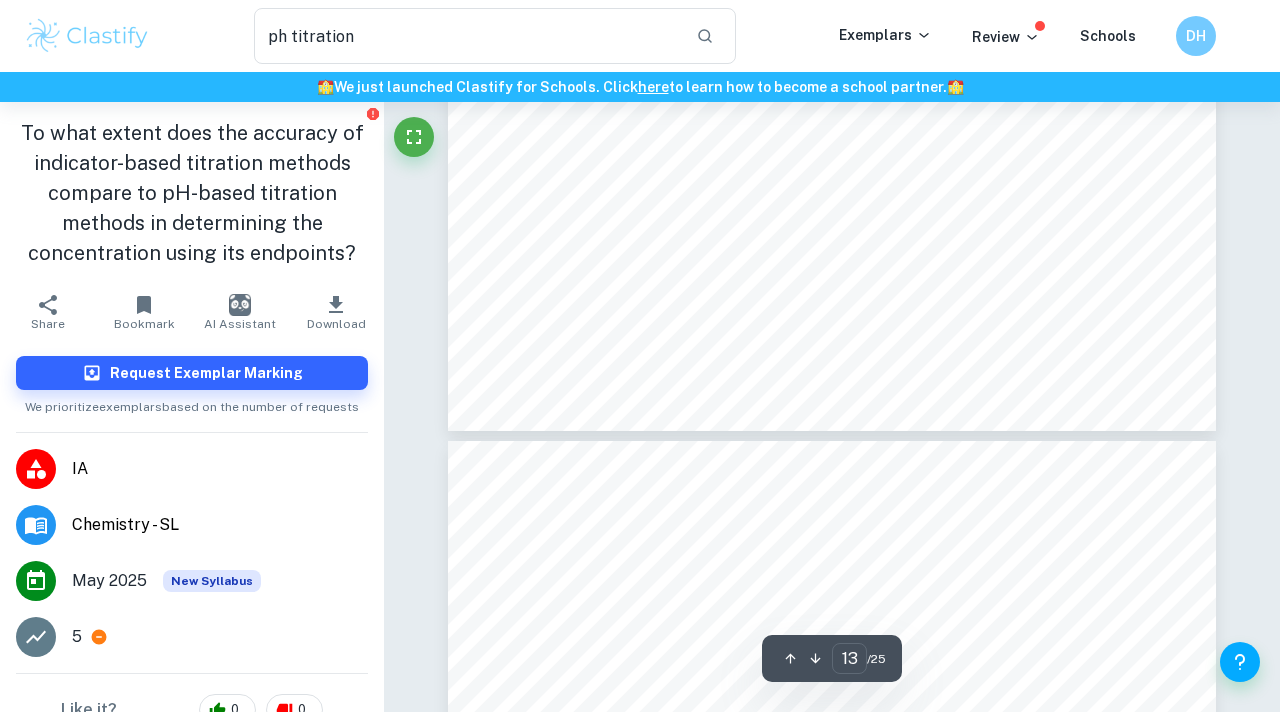 type on "14" 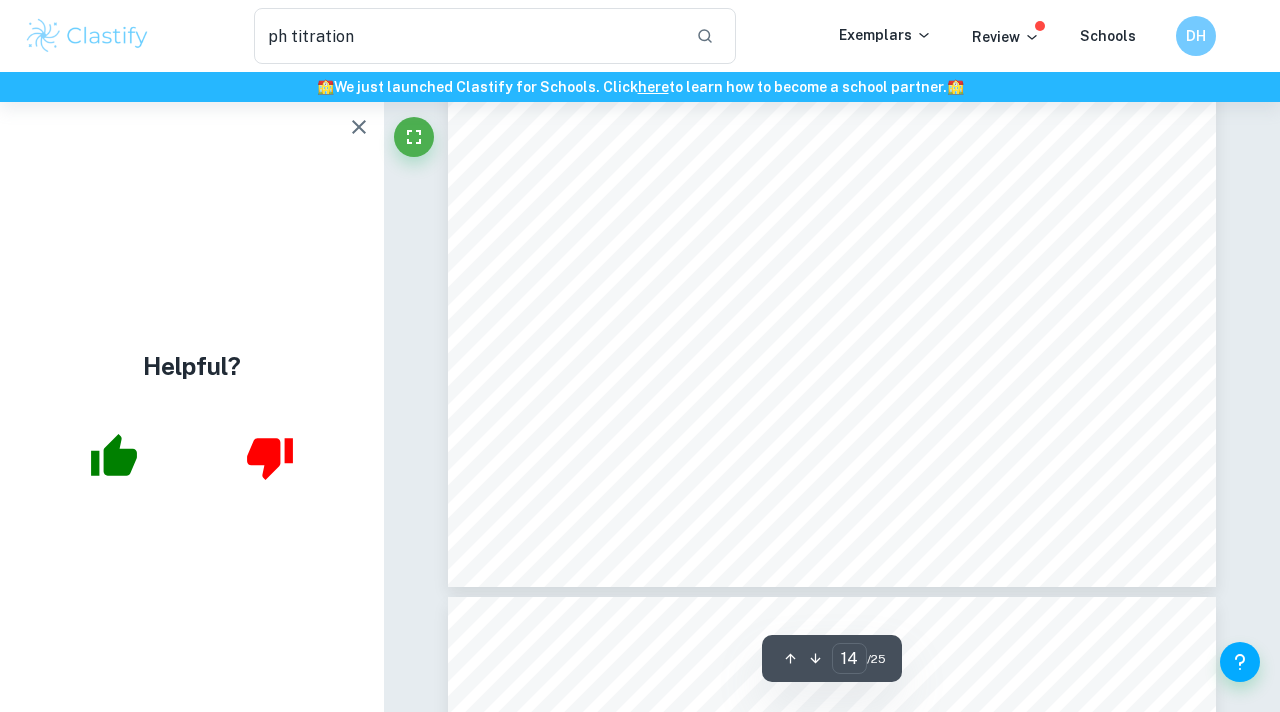 scroll, scrollTop: 13701, scrollLeft: 0, axis: vertical 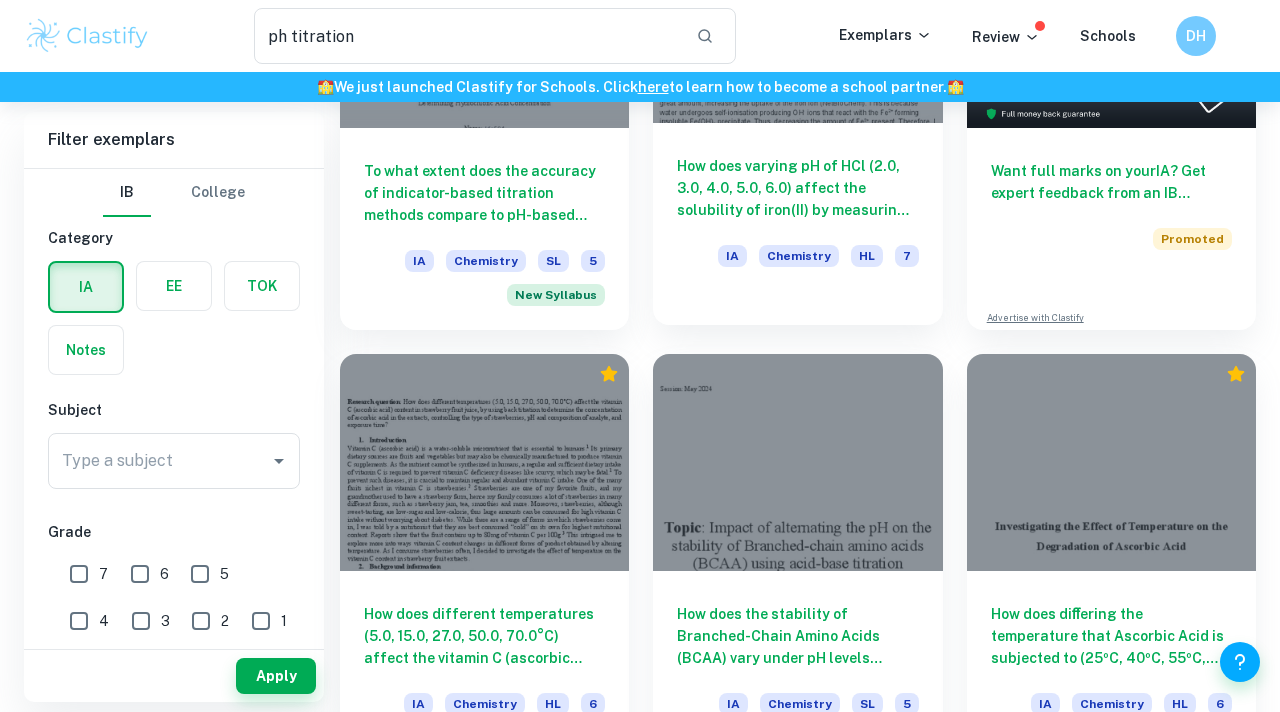click on "How does varying pH of HCl (2.0, 3.0, 4.0, 5.0, 6.0) affect the solubility of iron(II) by measuring the mass of iron(II) extracted from 1 iron tablet via titration with acidified potassium permanganate?" at bounding box center (797, 188) 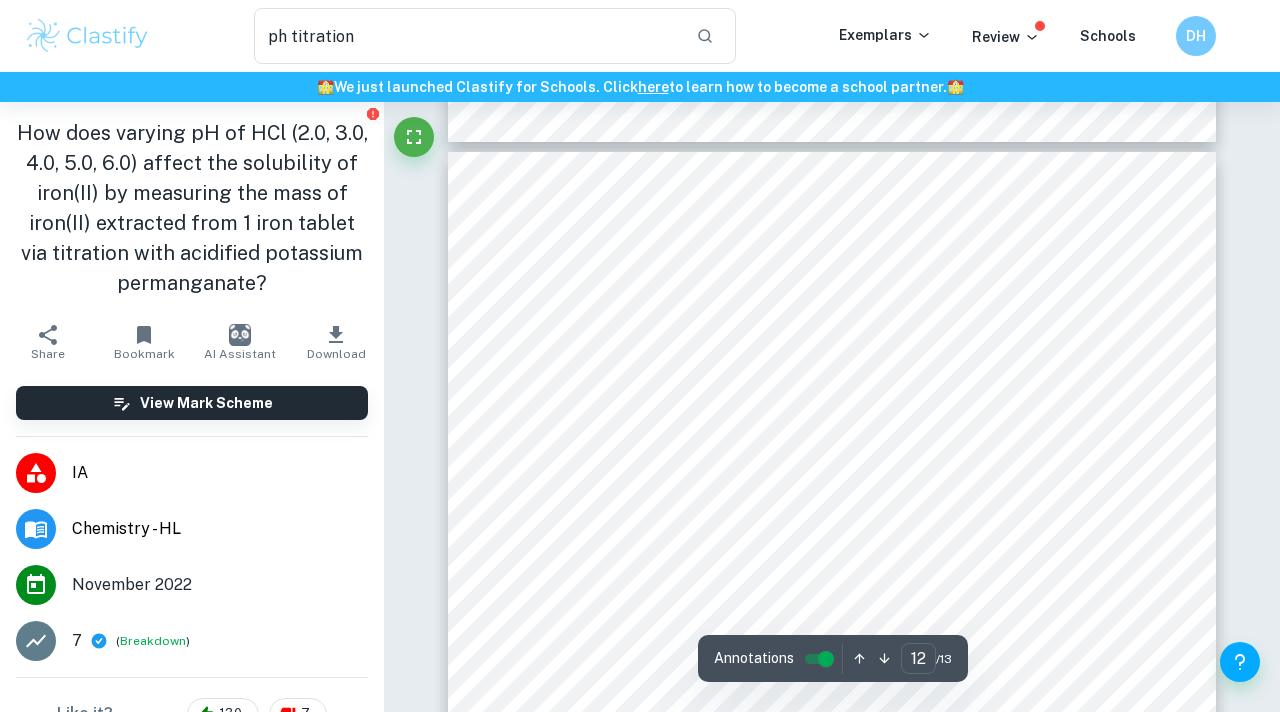 scroll, scrollTop: 11132, scrollLeft: 0, axis: vertical 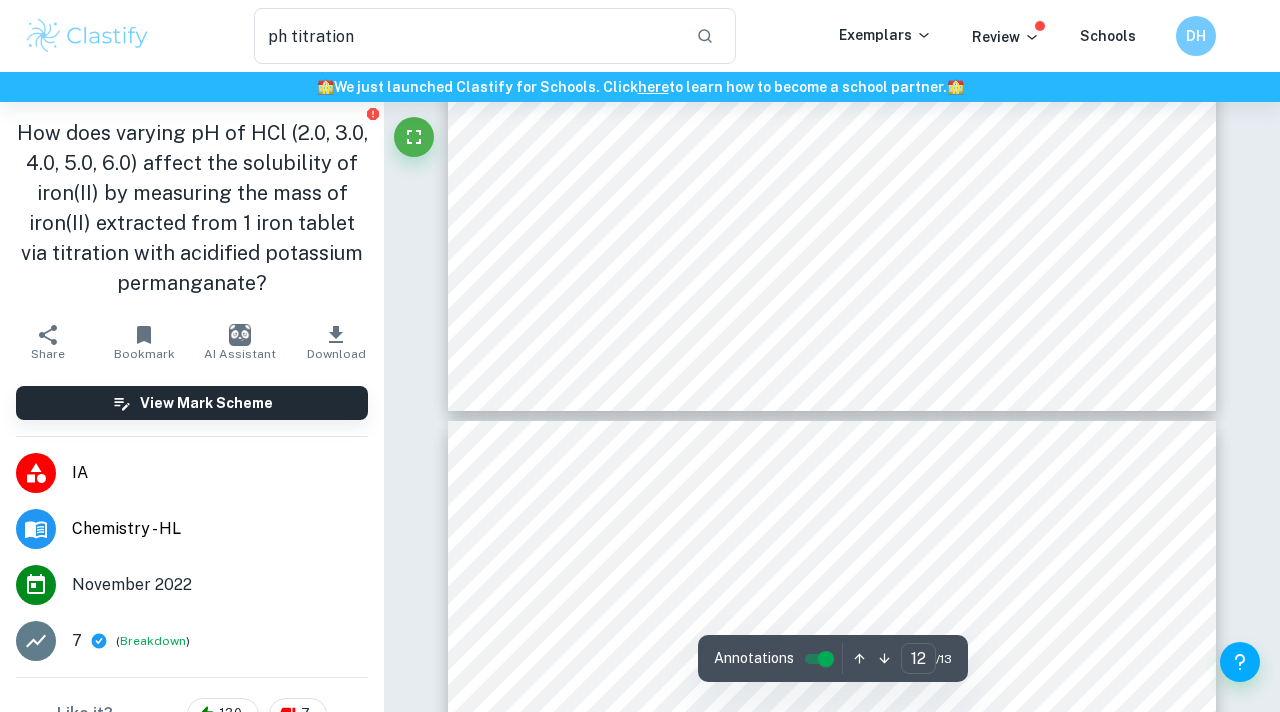 type on "13" 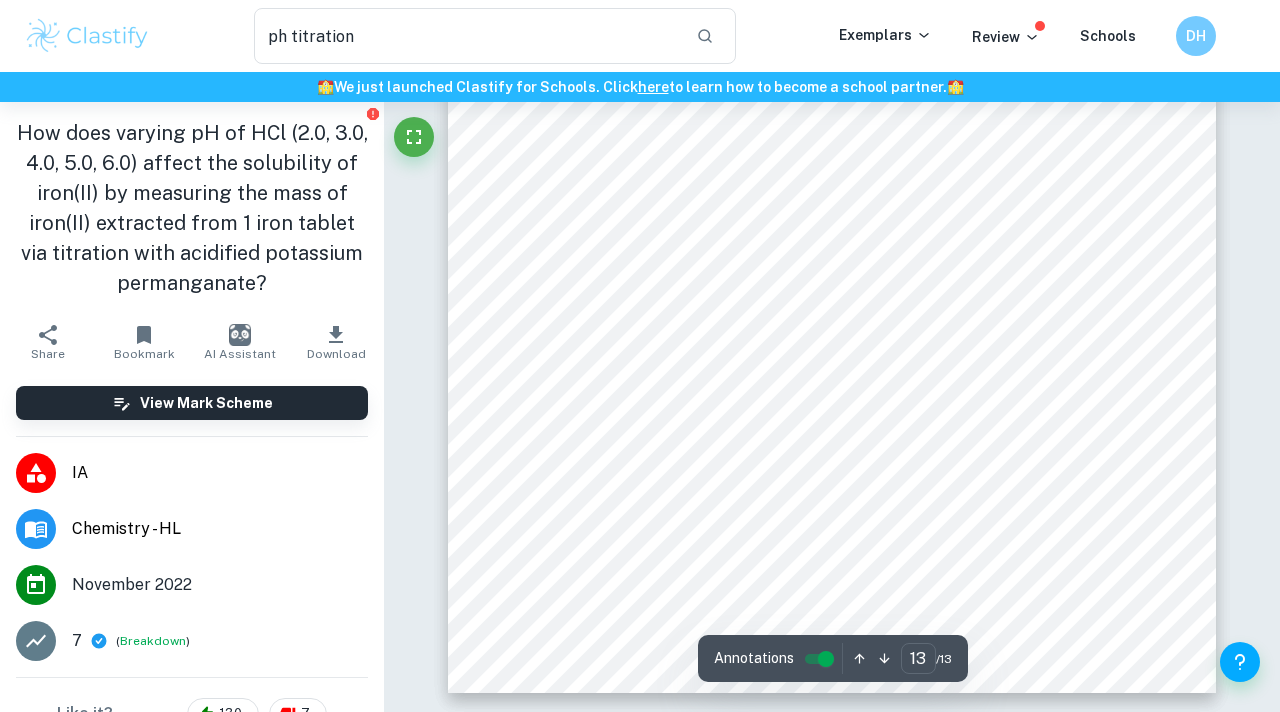 scroll, scrollTop: 12584, scrollLeft: 0, axis: vertical 